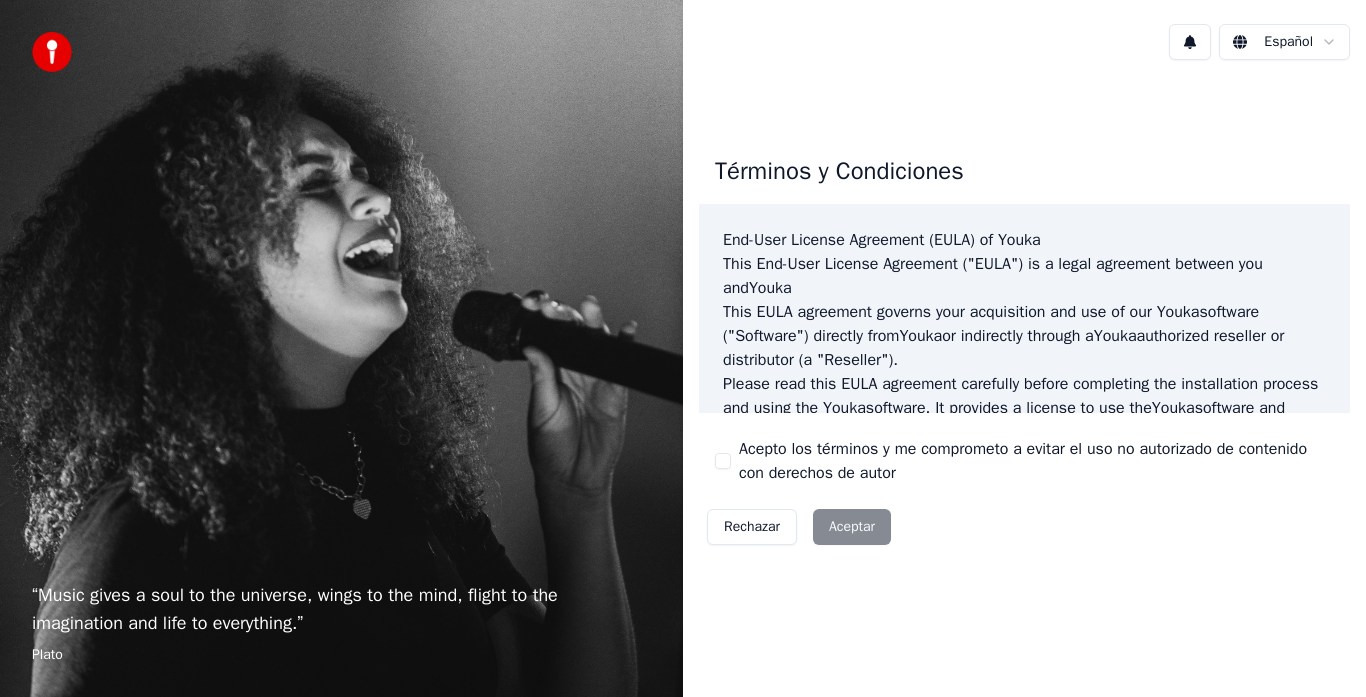 scroll, scrollTop: 0, scrollLeft: 0, axis: both 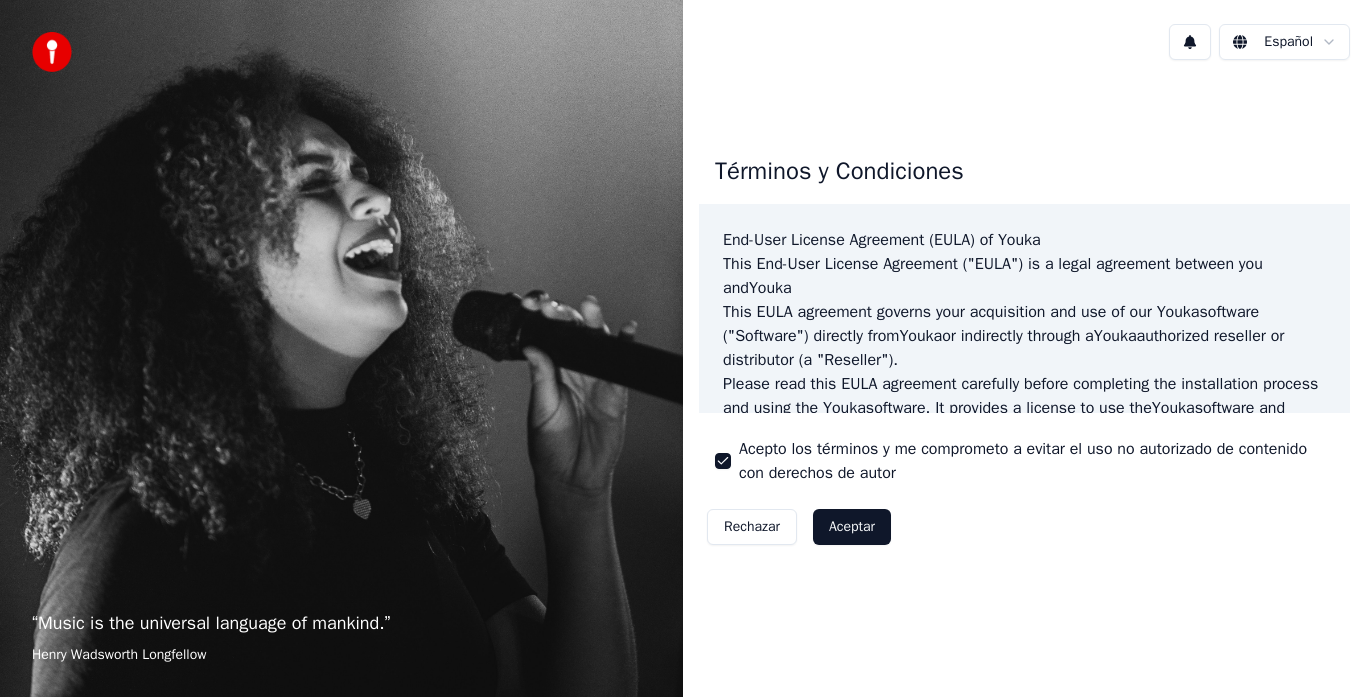 click on "Aceptar" at bounding box center [852, 527] 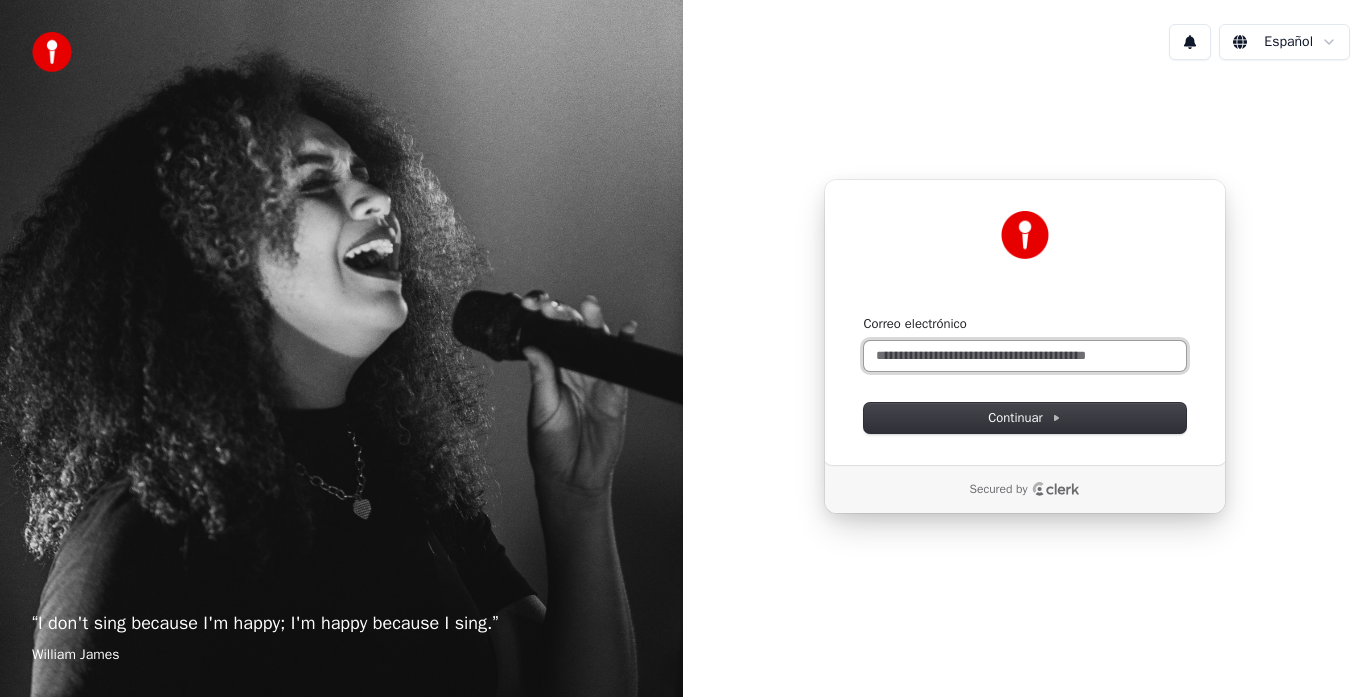 click on "Correo electrónico" at bounding box center (1025, 356) 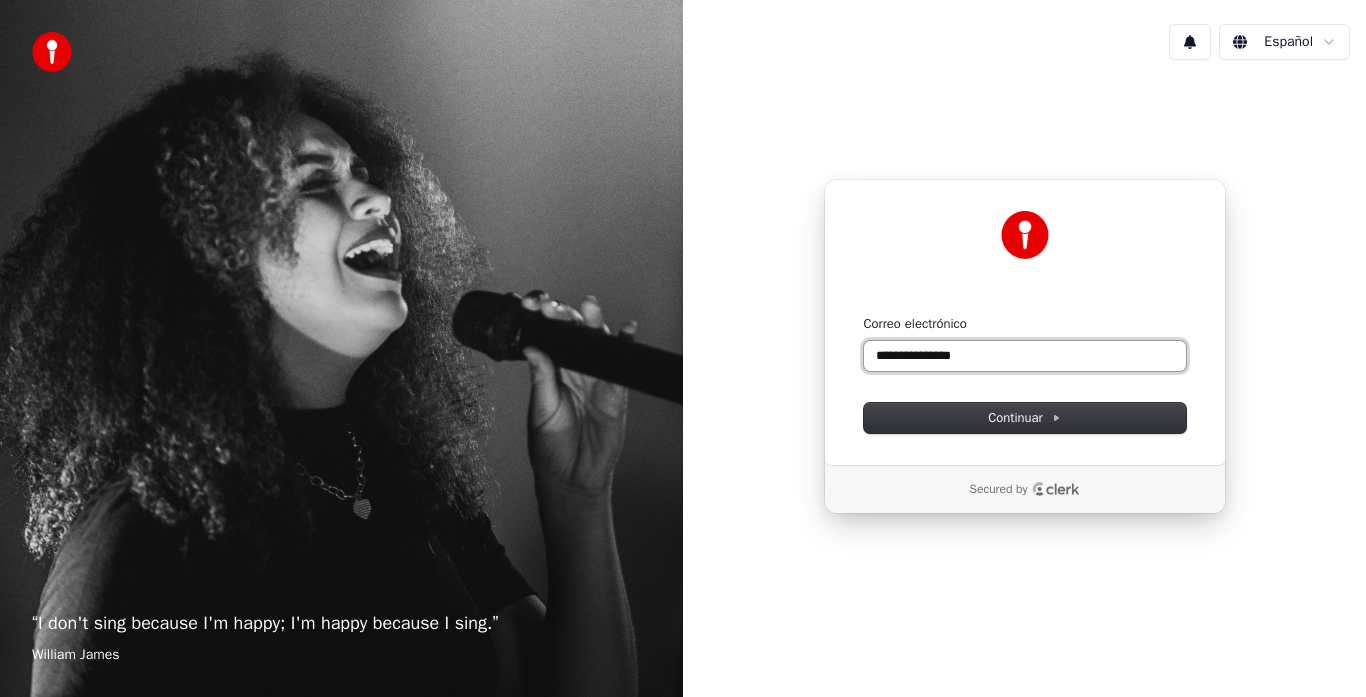 click on "**********" at bounding box center (1025, 356) 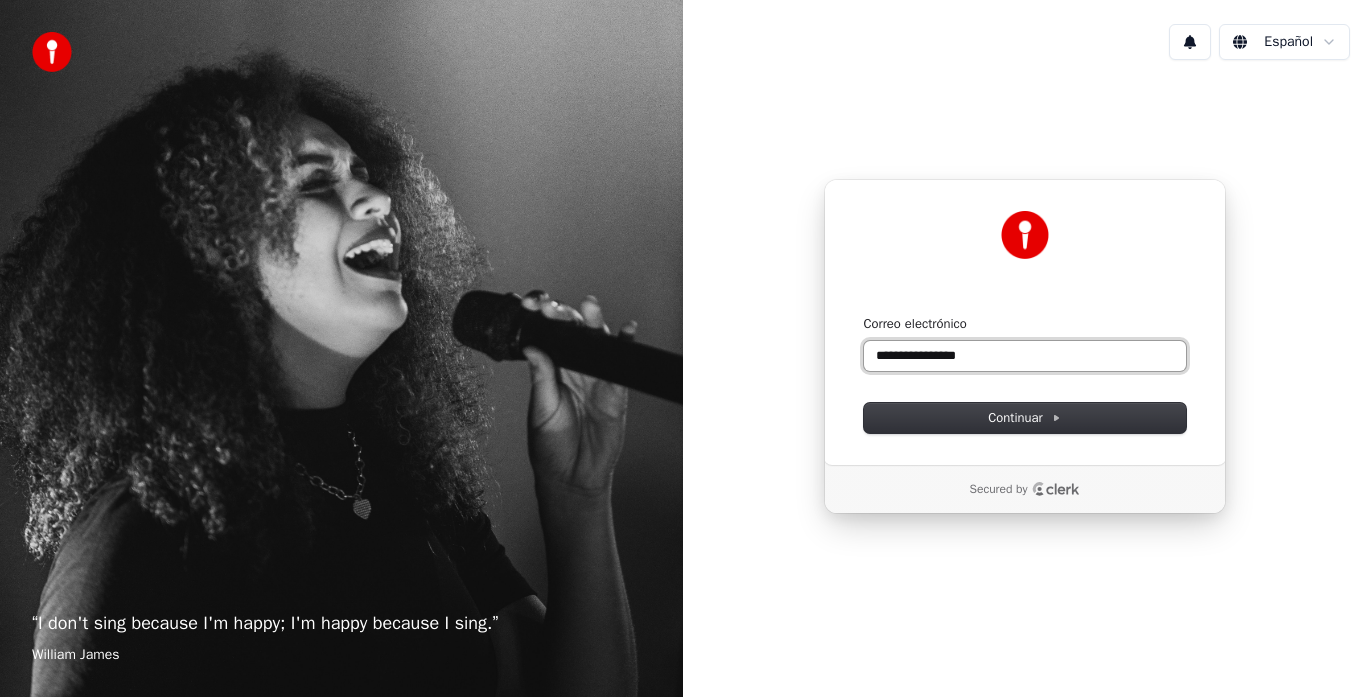 click on "**********" at bounding box center [1025, 356] 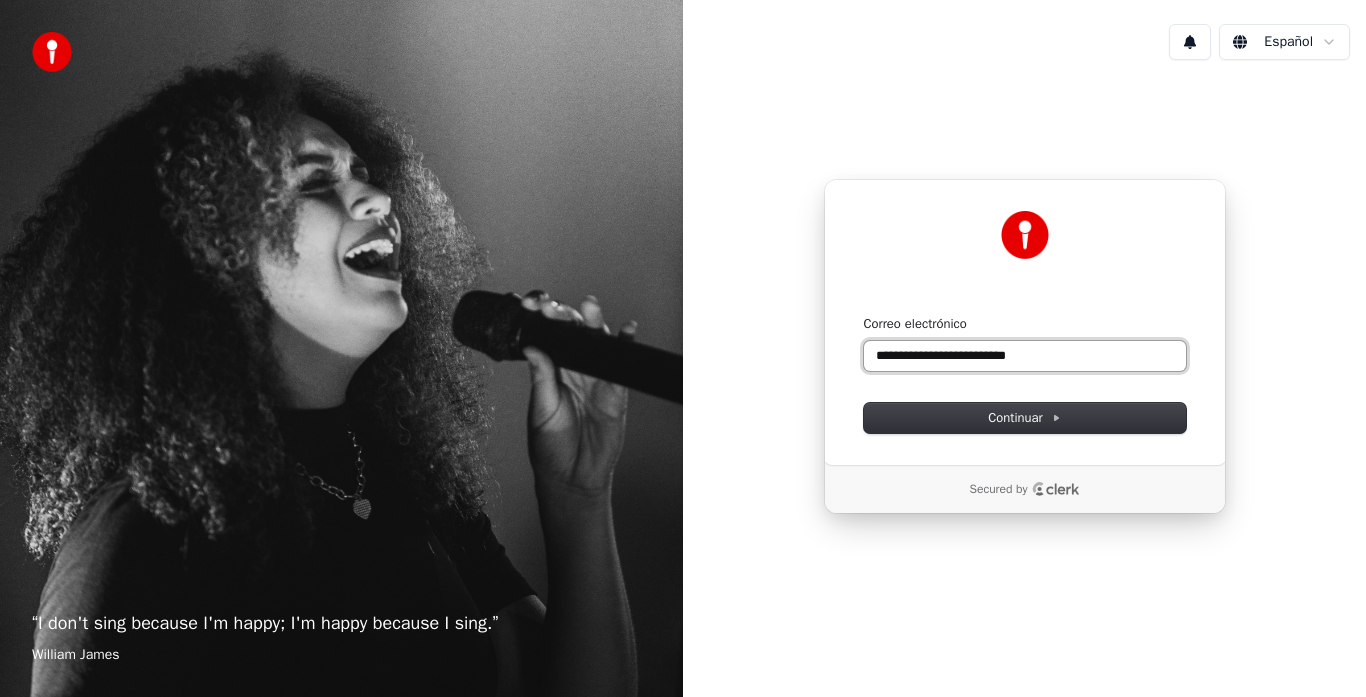 click on "**********" at bounding box center (1025, 356) 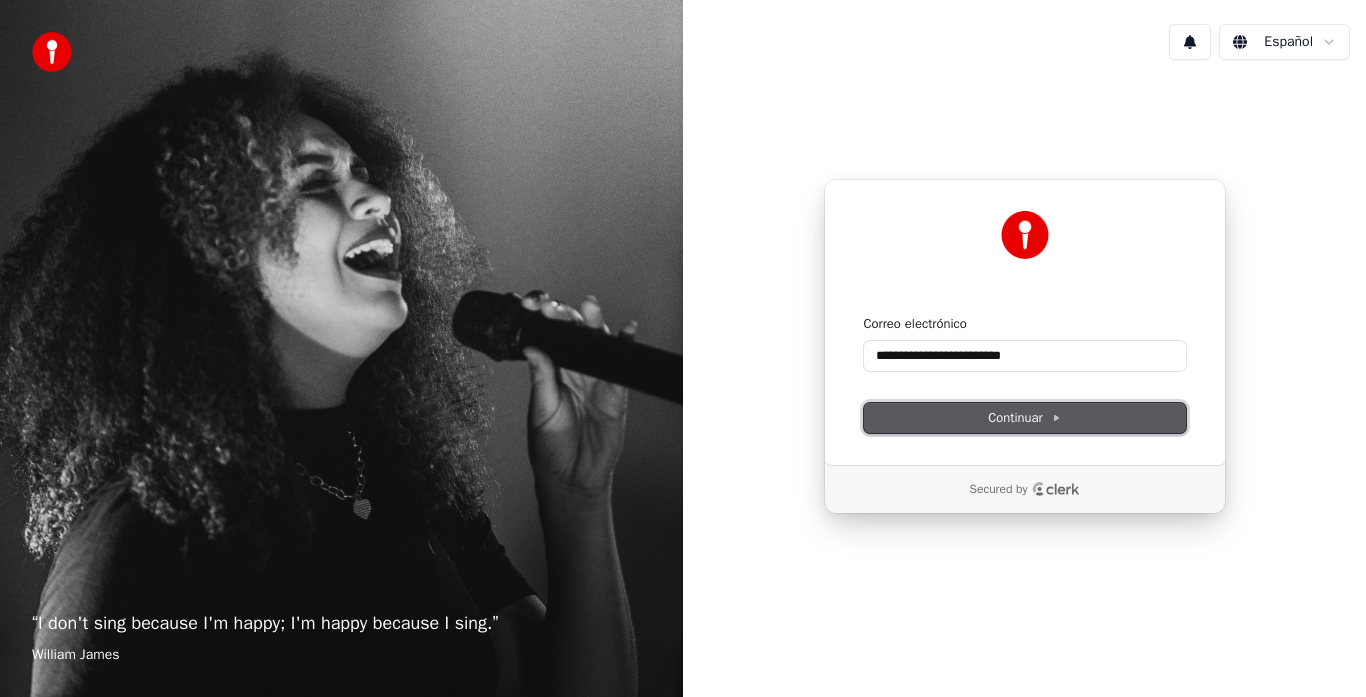click on "Continuar" at bounding box center [1025, 418] 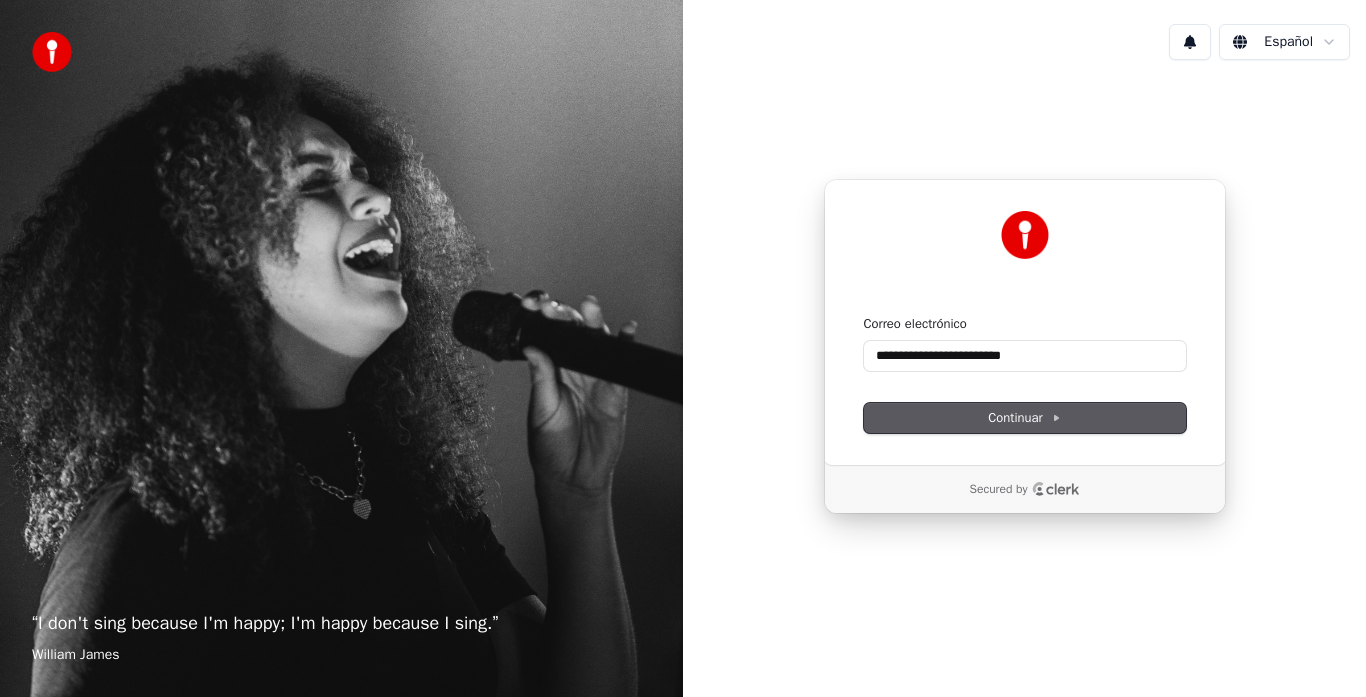 type on "**********" 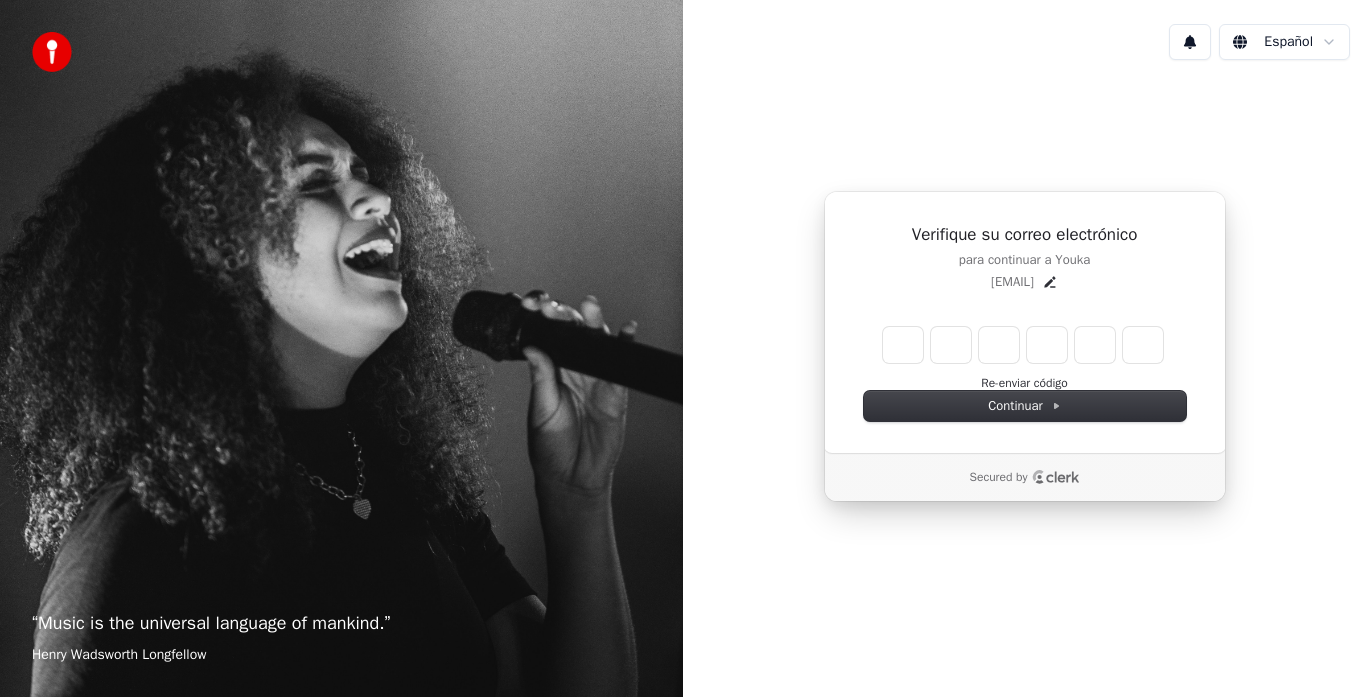 type on "*" 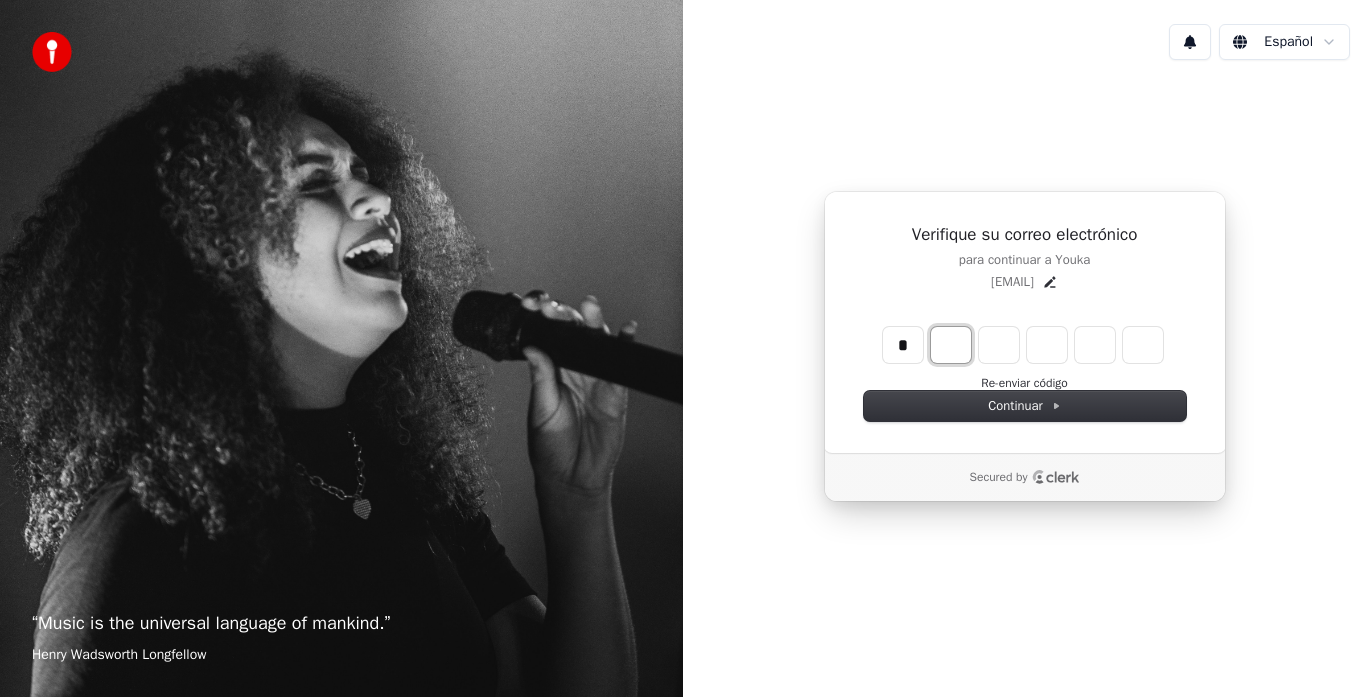 type on "*" 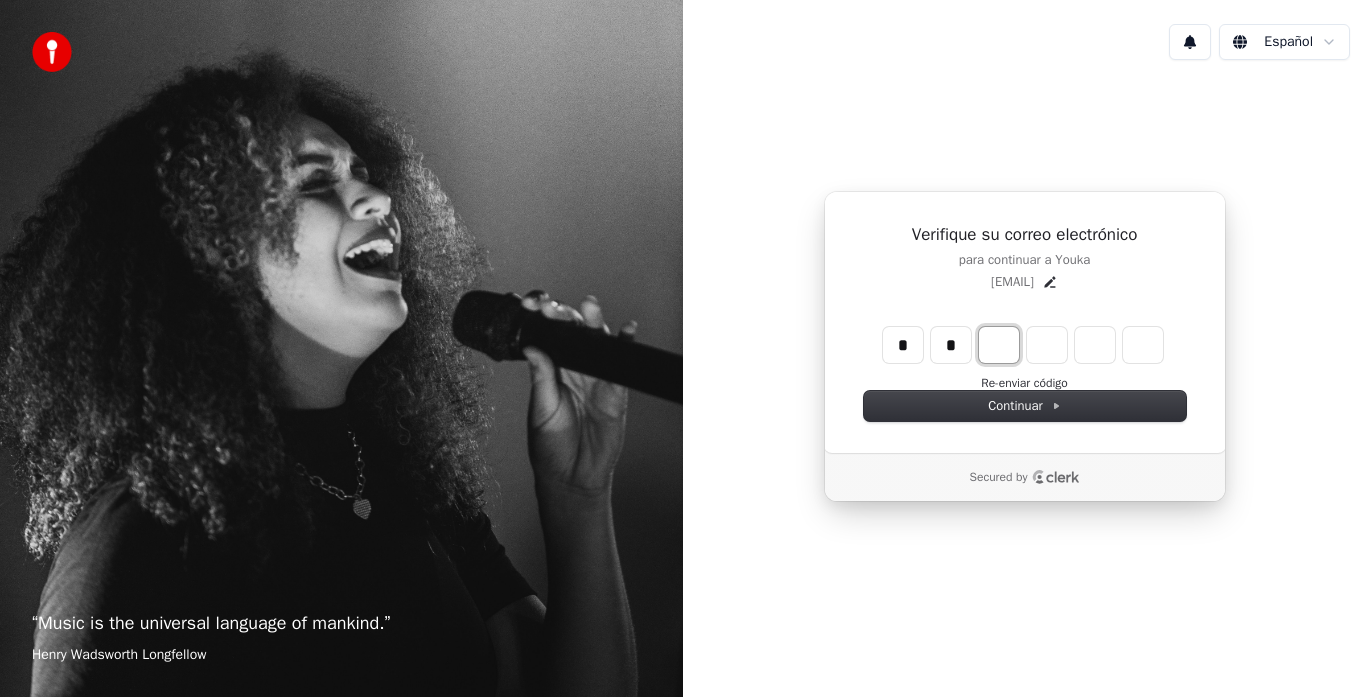 type on "**" 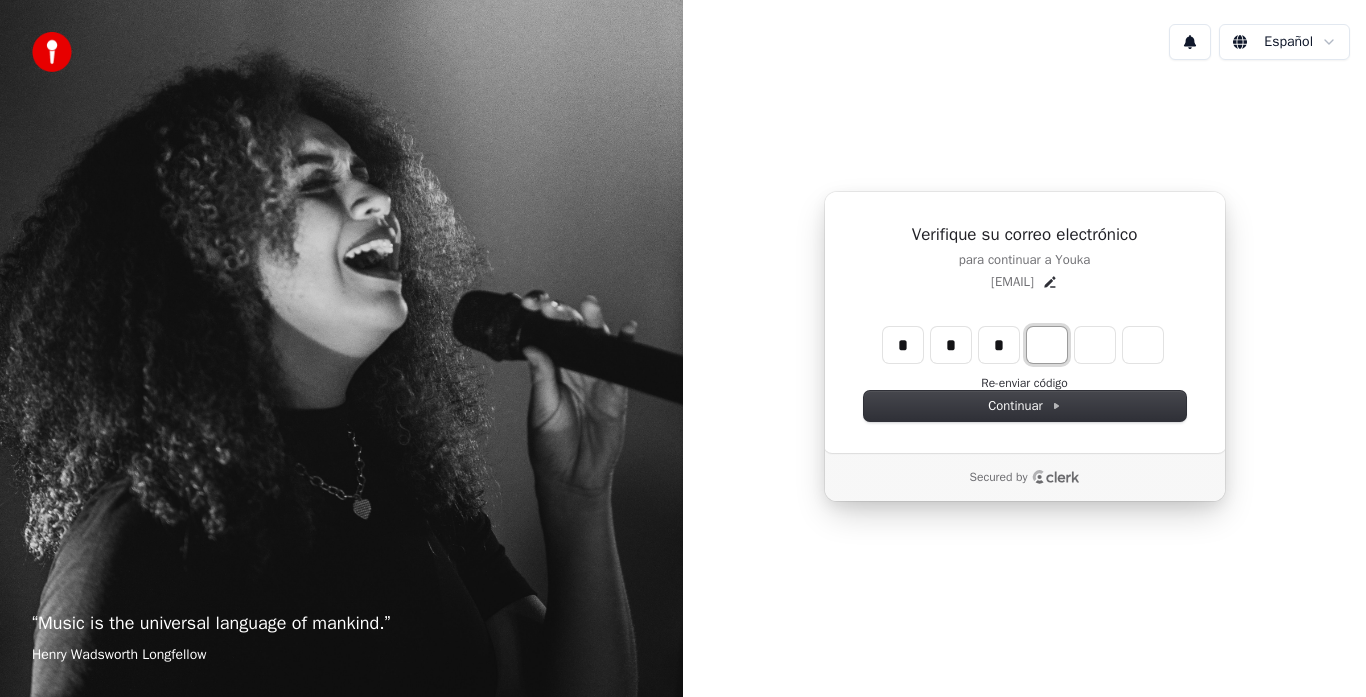 type on "***" 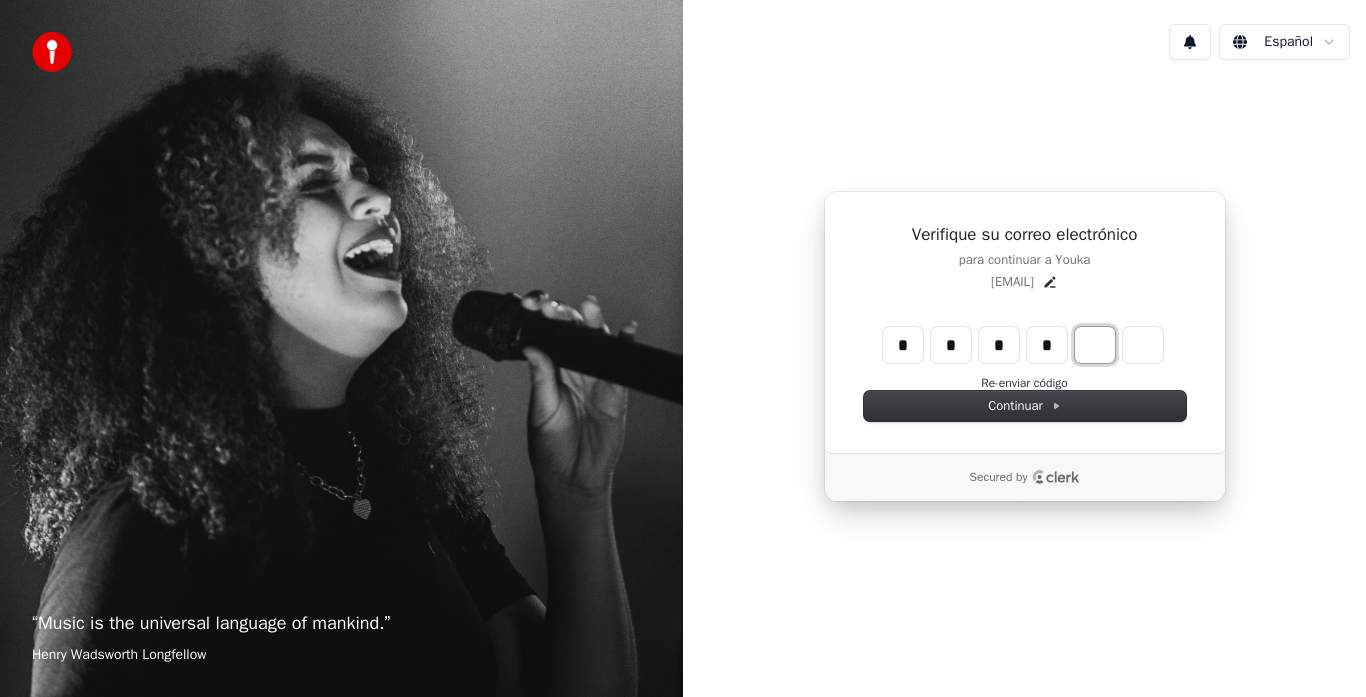 type on "****" 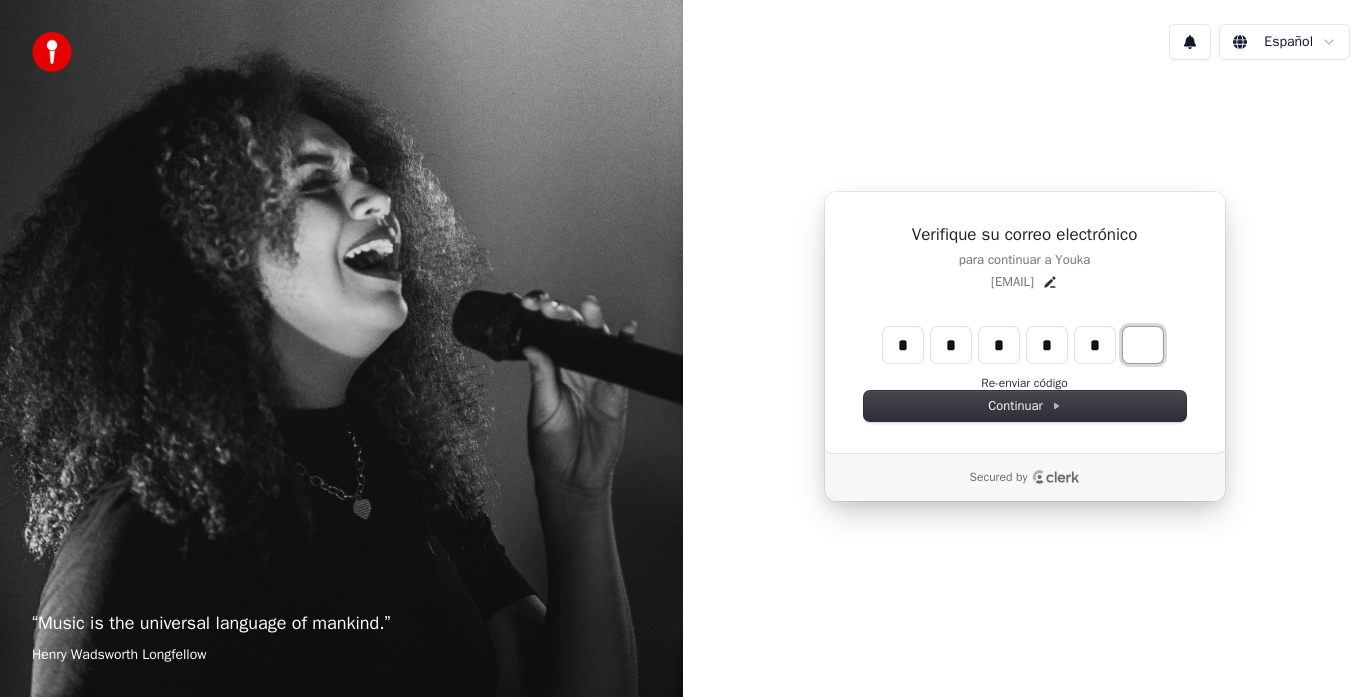 type on "*****" 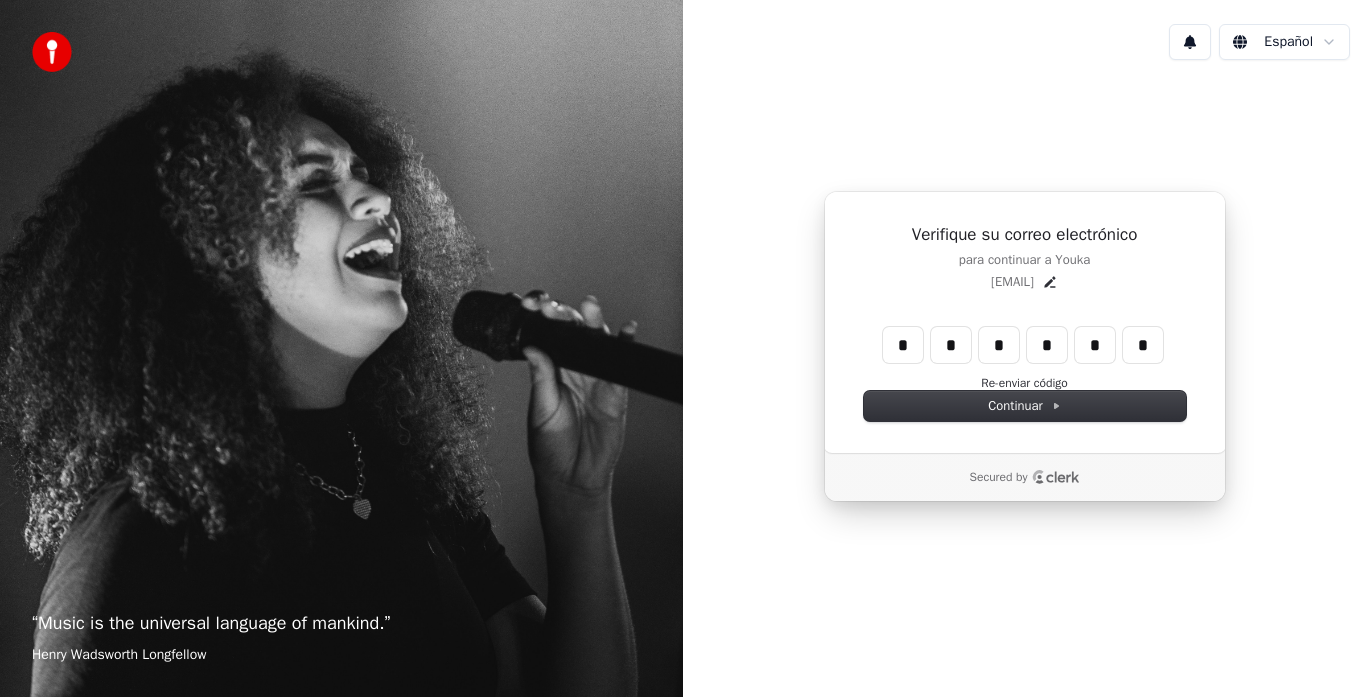type on "******" 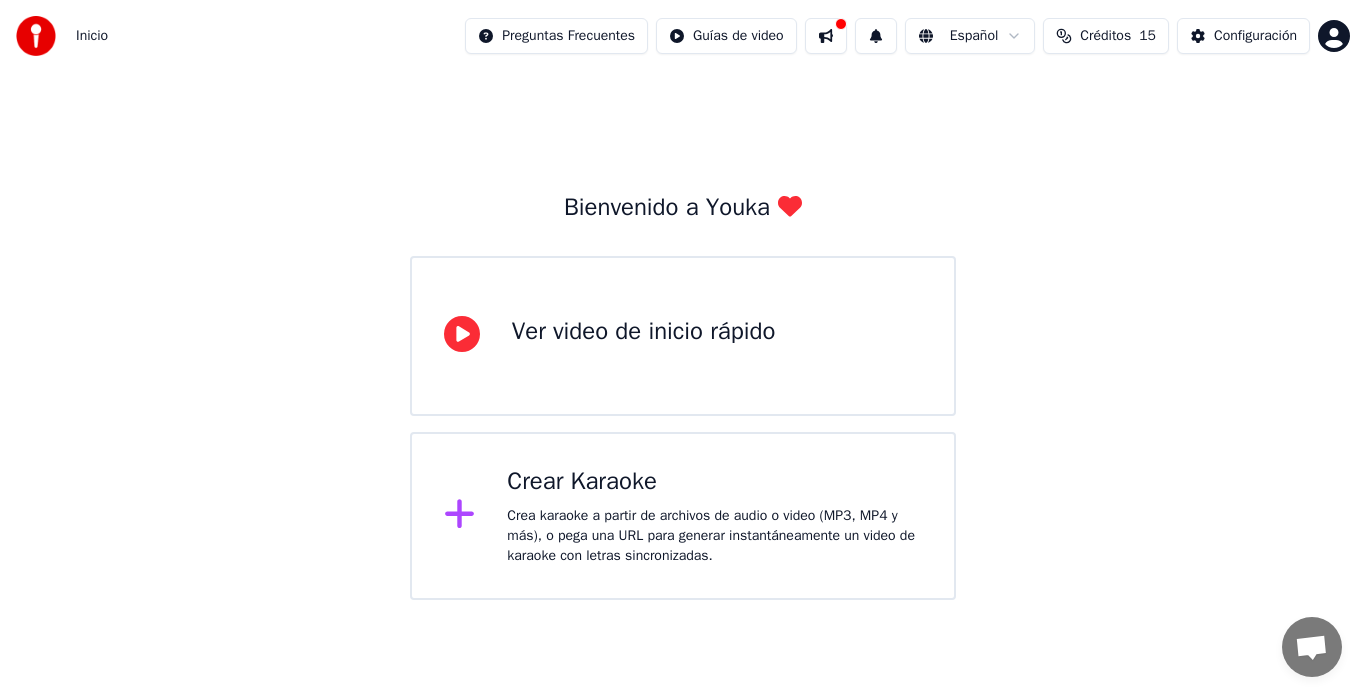 click on "Crear Karaoke" at bounding box center [714, 482] 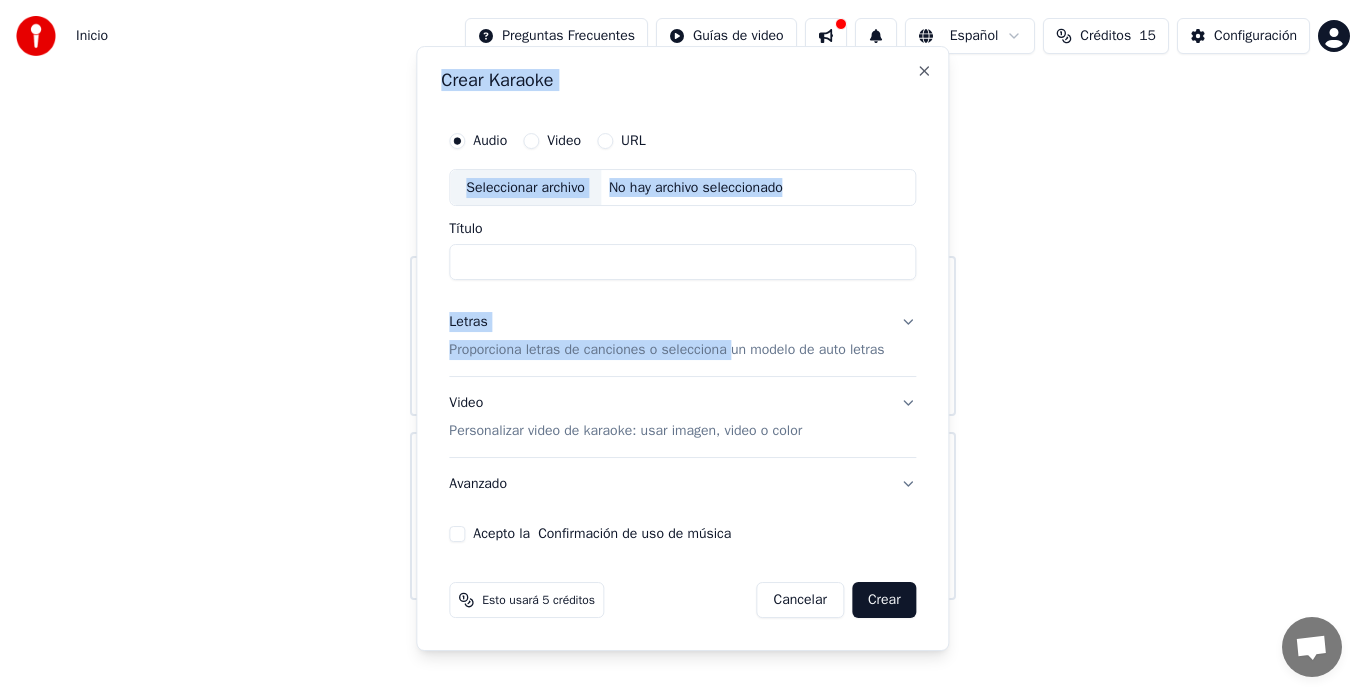 drag, startPoint x: 997, startPoint y: 531, endPoint x: 671, endPoint y: 222, distance: 449.17368 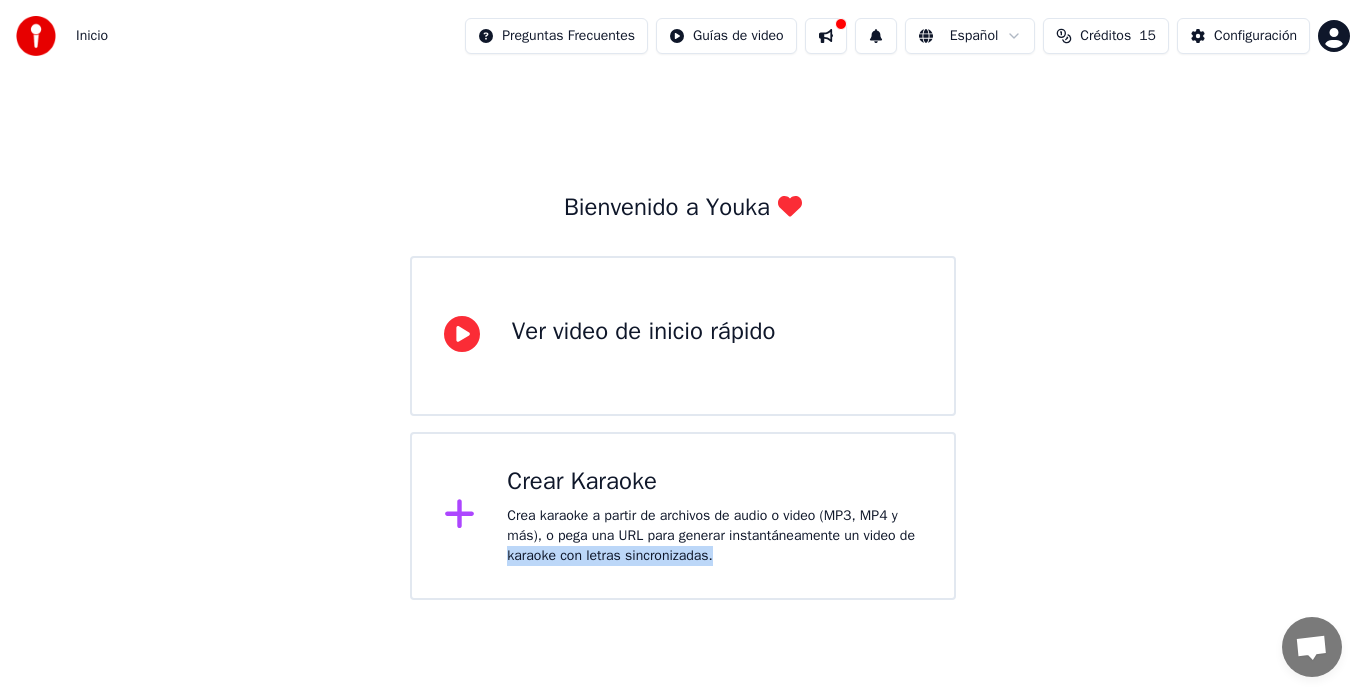 click on "Bienvenido a Youka Ver video de inicio rápido Crear Karaoke Crea karaoke a partir de archivos de audio o video (MP3, MP4 y más), o pega una URL para generar instantáneamente un video de karaoke con letras sincronizadas." at bounding box center [683, 336] 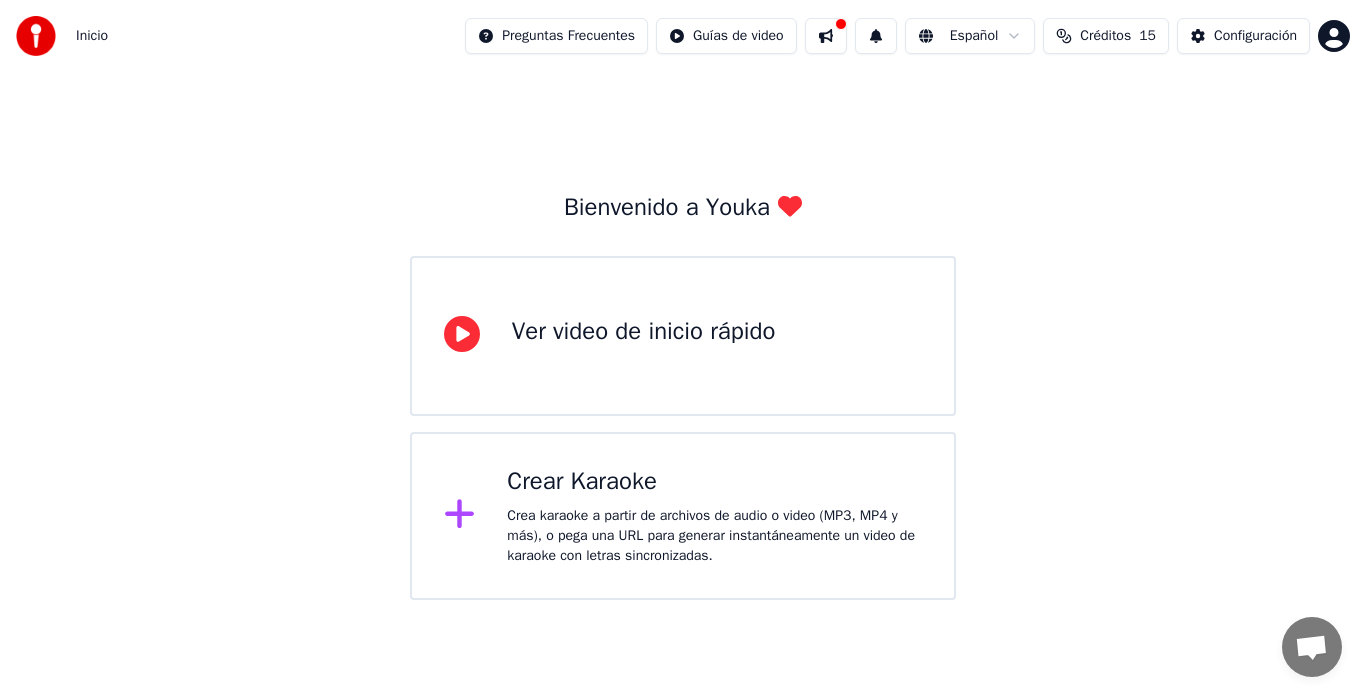 click 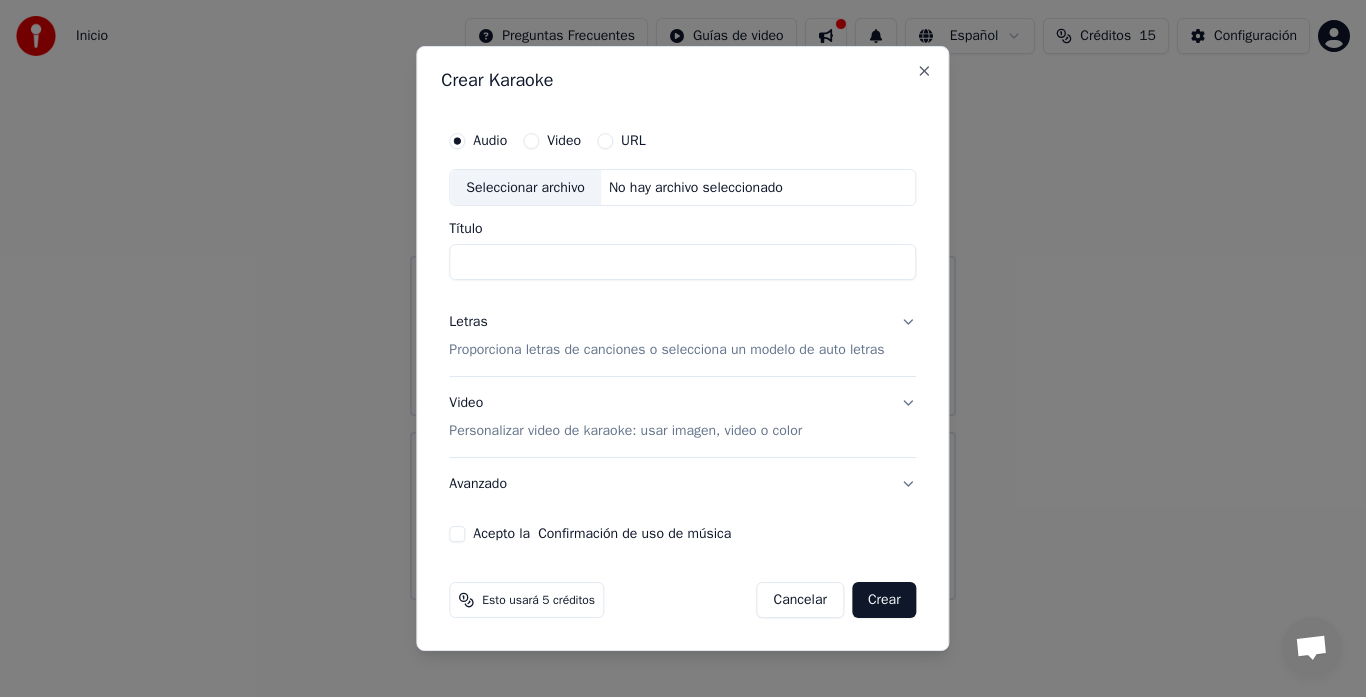 click on "Título" at bounding box center [682, 263] 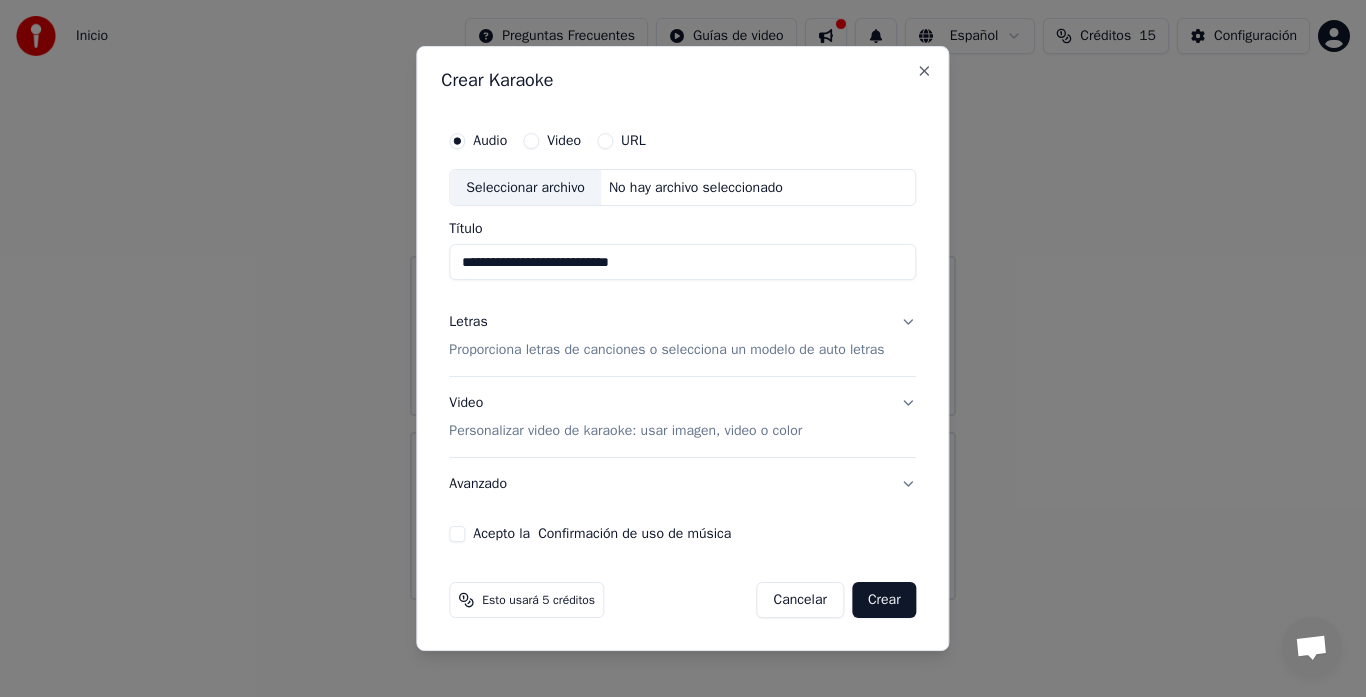 click on "Seleccionar archivo" at bounding box center (525, 188) 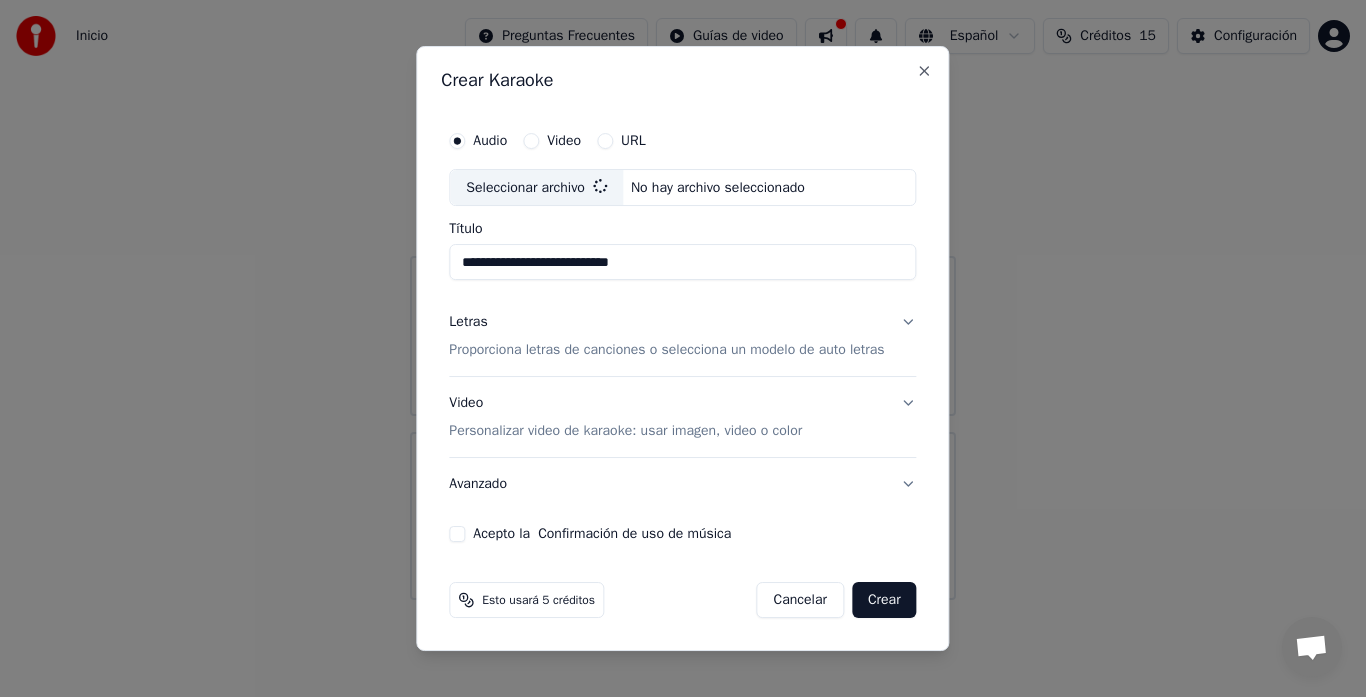 type on "**********" 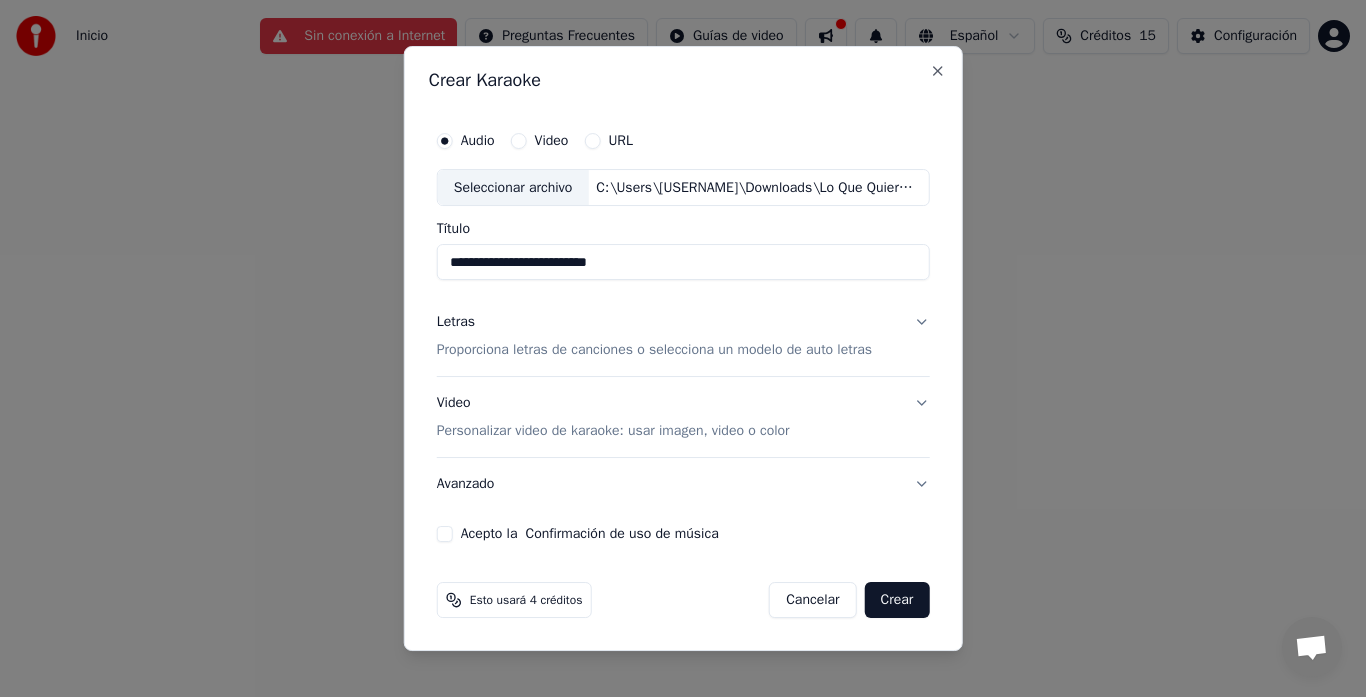 click on "Cancelar" at bounding box center [812, 600] 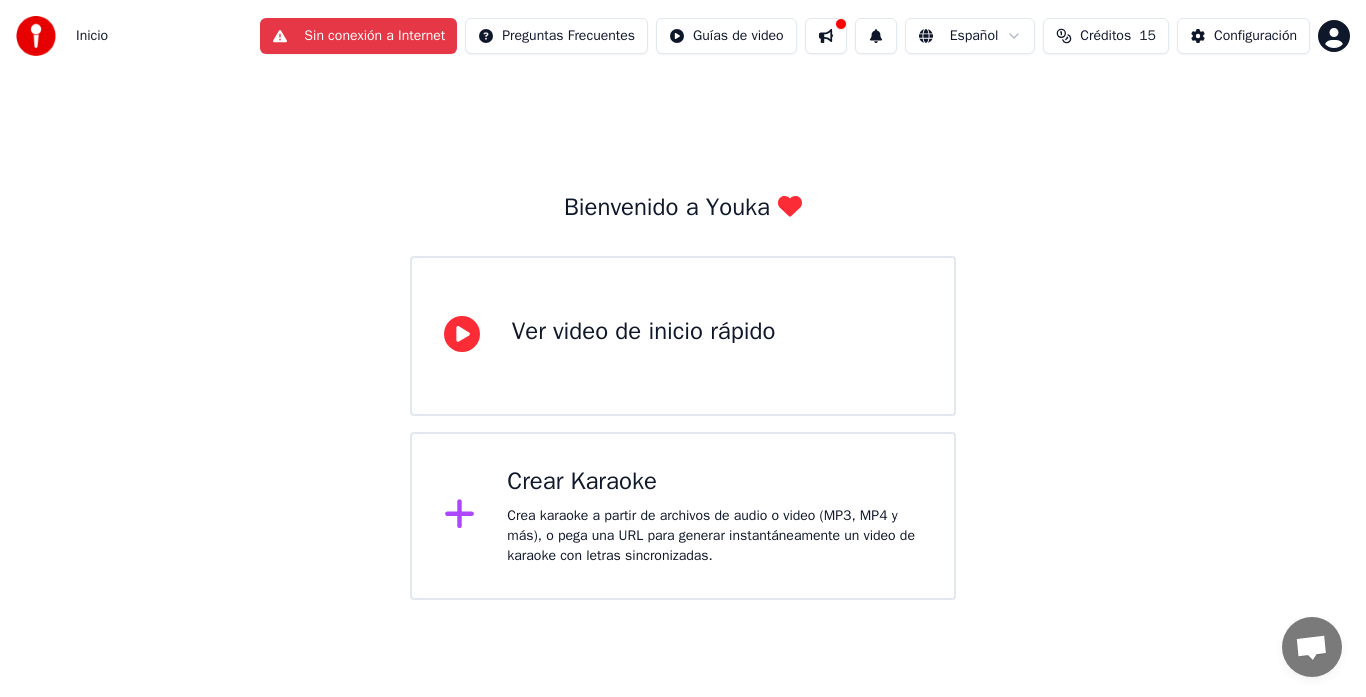 click on "Créditos 15" at bounding box center (1106, 36) 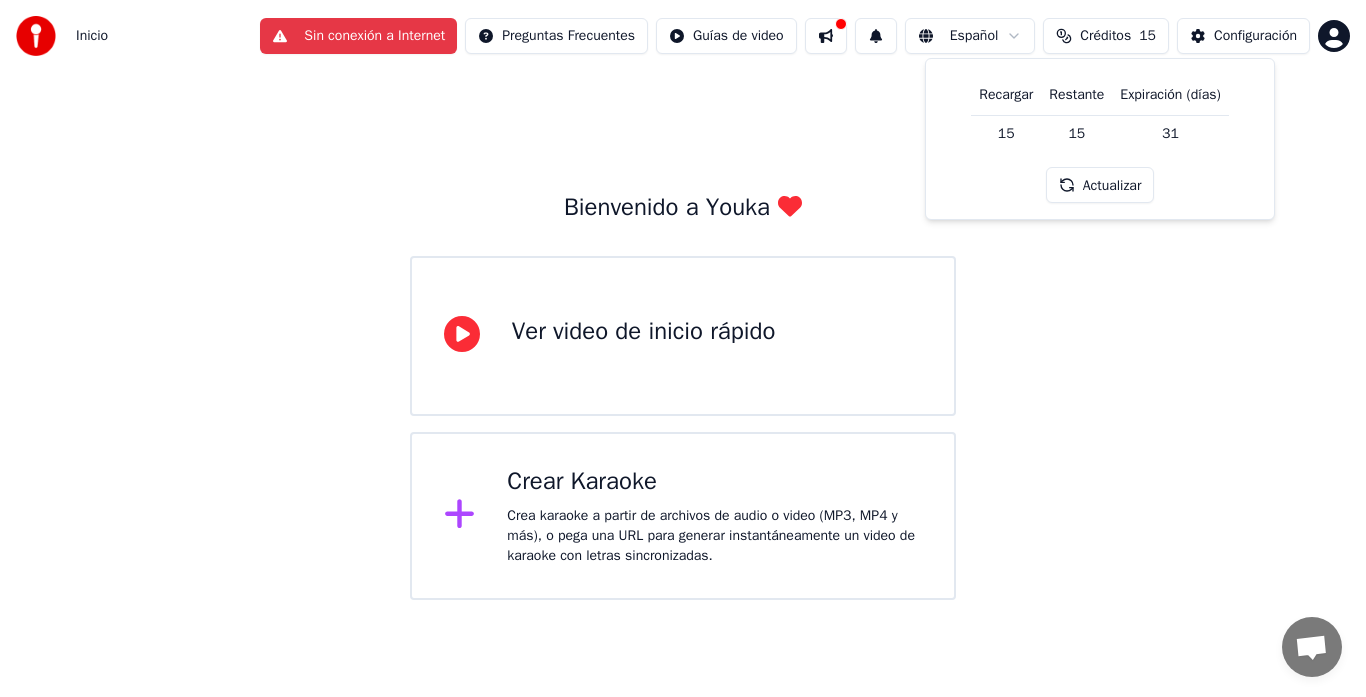 click on "Bienvenido a Youka Ver video de inicio rápido Crear Karaoke Crea karaoke a partir de archivos de audio o video (MP3, MP4 y más), o pega una URL para generar instantáneamente un video de karaoke con letras sincronizadas." at bounding box center (683, 336) 